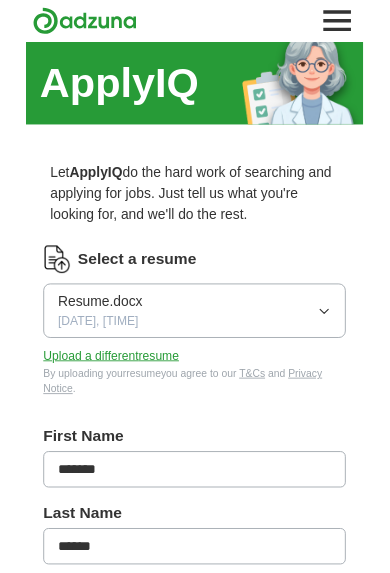 scroll, scrollTop: 0, scrollLeft: 0, axis: both 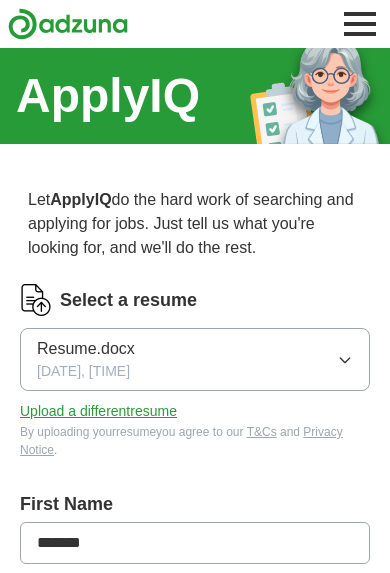click on "[RESUME_FILE] [DATE], [TIME]" at bounding box center [195, 359] 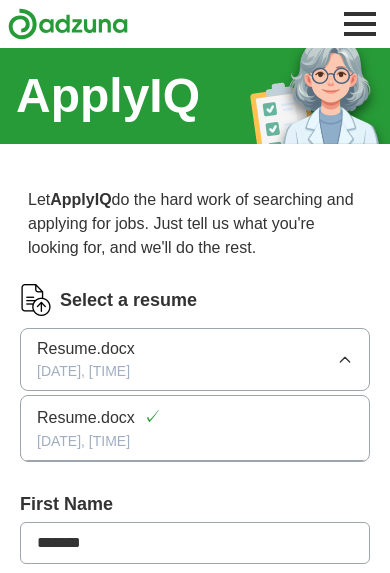 click on "[DATE], [TIME]" at bounding box center [195, 441] 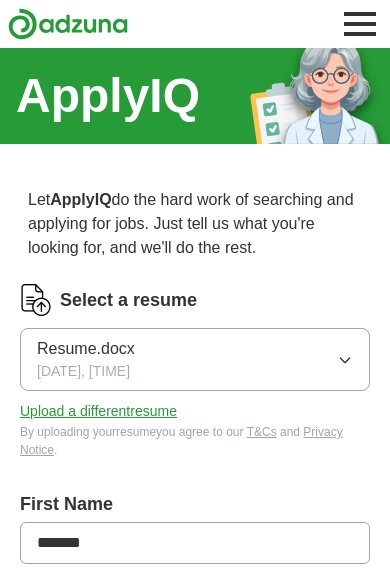 click on "Upload a different  resume" at bounding box center [98, 411] 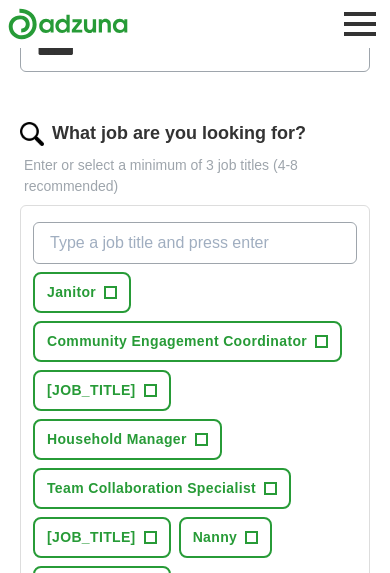 scroll, scrollTop: 581, scrollLeft: 0, axis: vertical 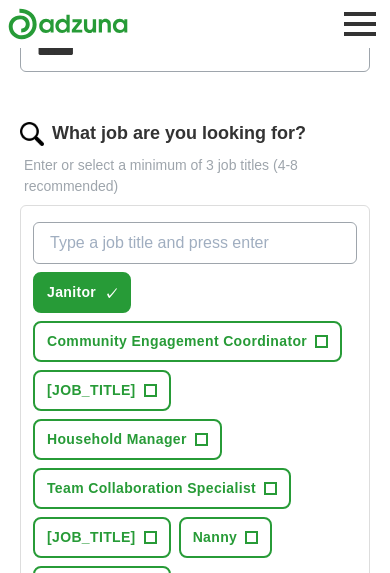 click on "[JOB_TITLE] +" at bounding box center [102, 586] 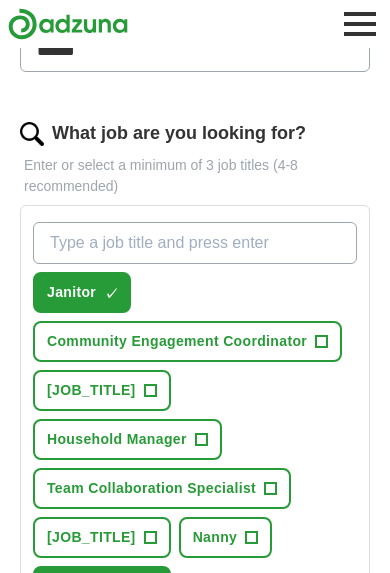 click on "What job are you looking for?" at bounding box center [195, 243] 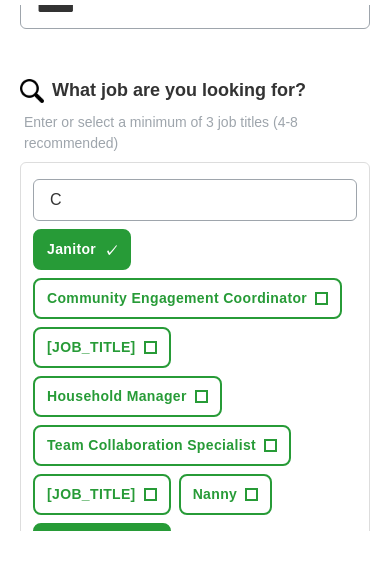 type on "C" 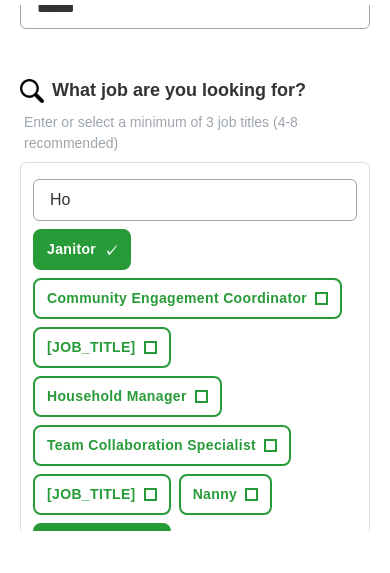 type on "H" 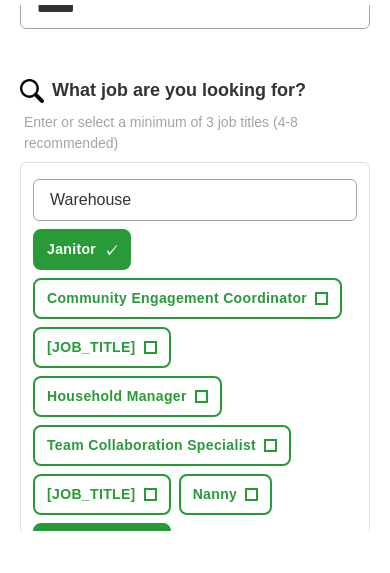 type on "Warehouse" 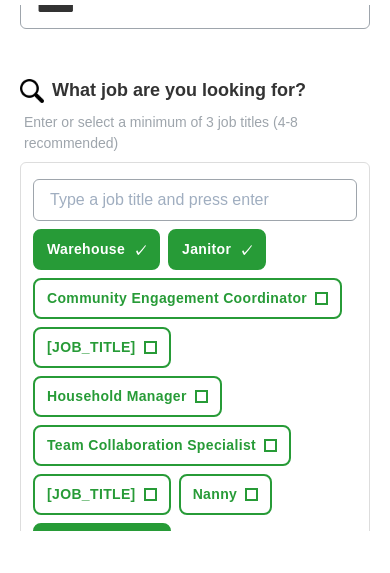 scroll, scrollTop: 624, scrollLeft: 0, axis: vertical 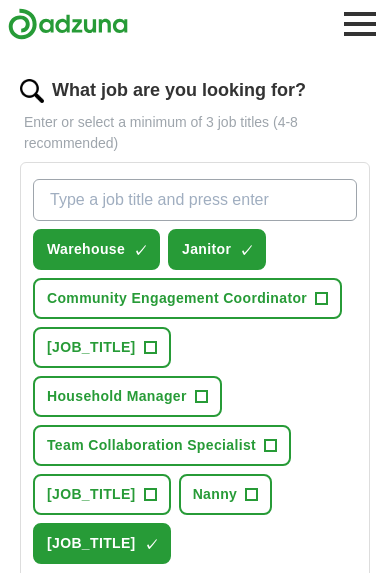 click on "[JOB_TITLE]" at bounding box center [91, 494] 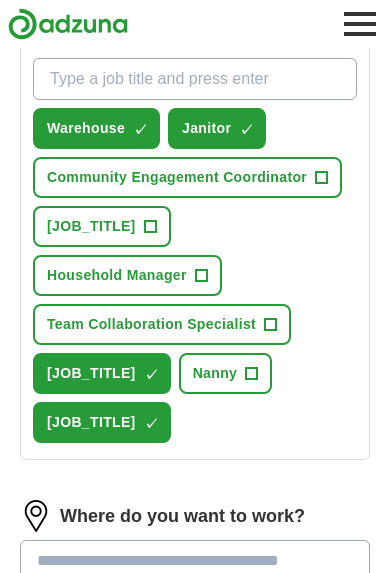 scroll, scrollTop: 746, scrollLeft: 0, axis: vertical 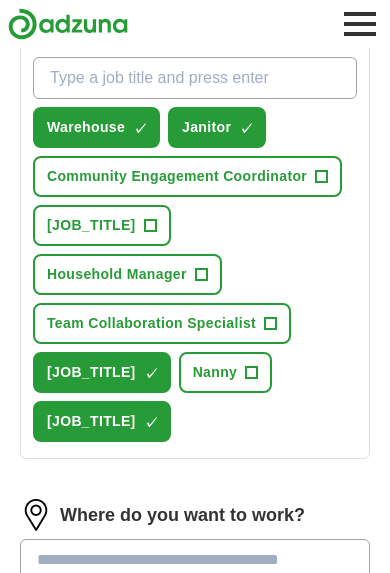 click at bounding box center (195, 560) 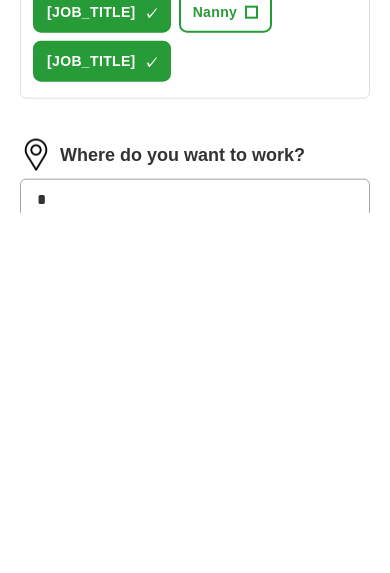 type on "*" 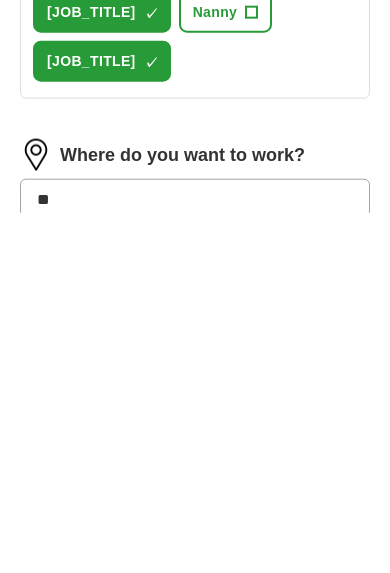 type on "***" 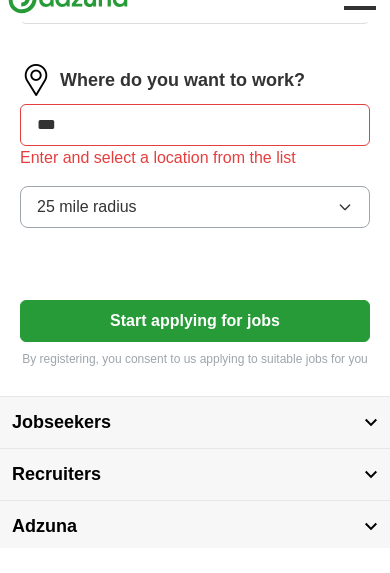 scroll, scrollTop: 1155, scrollLeft: 0, axis: vertical 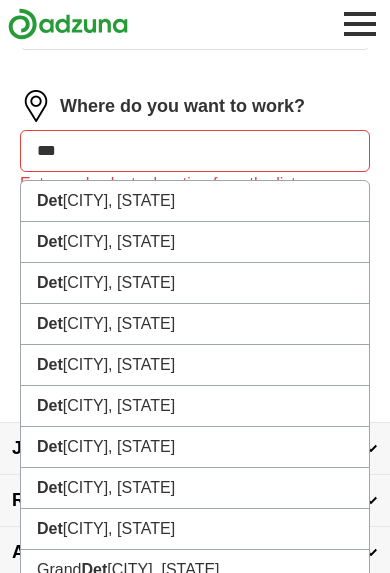 click on "[CITY] Lakes, [STATE]" at bounding box center (195, 693) 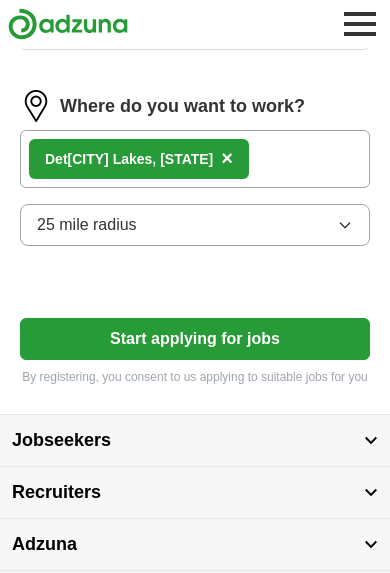 scroll, scrollTop: 1147, scrollLeft: 0, axis: vertical 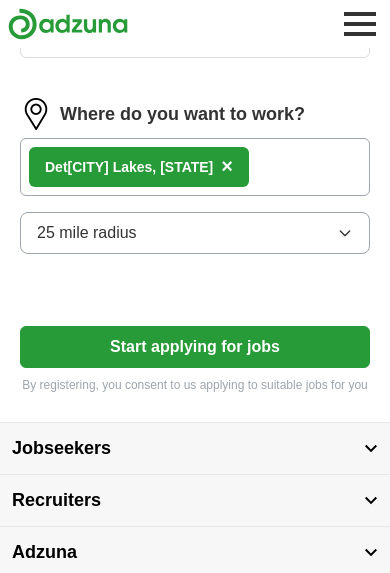 click on "Start applying for jobs" at bounding box center (195, 347) 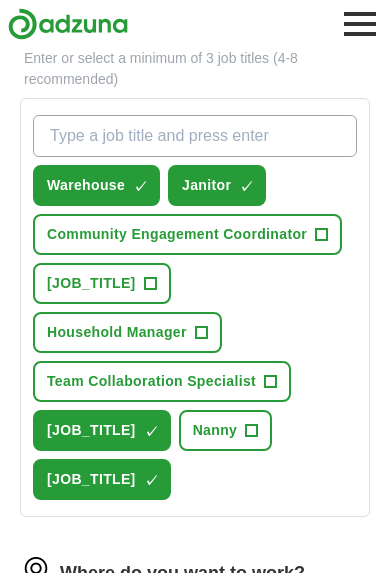 select on "**" 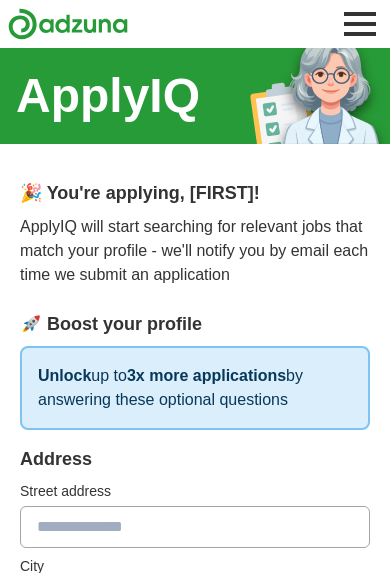 scroll, scrollTop: 0, scrollLeft: 0, axis: both 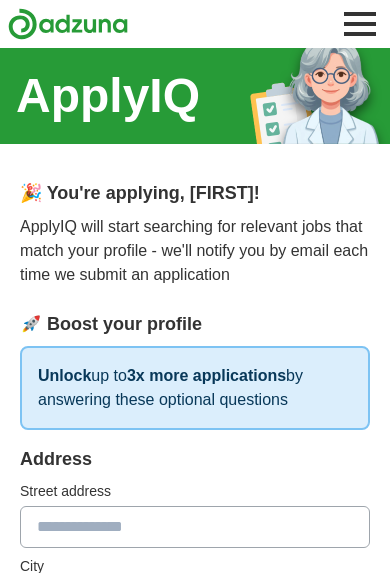 click at bounding box center (195, 527) 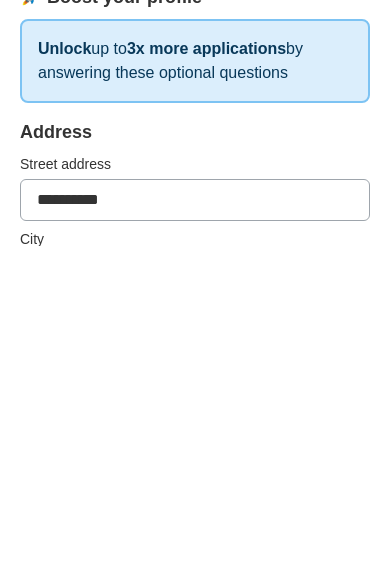 click at bounding box center [195, 602] 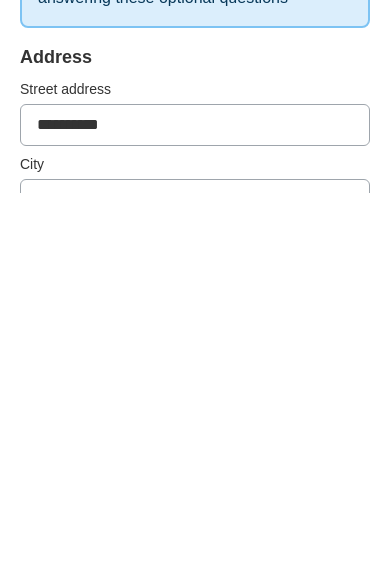 click on "*********" at bounding box center (195, 505) 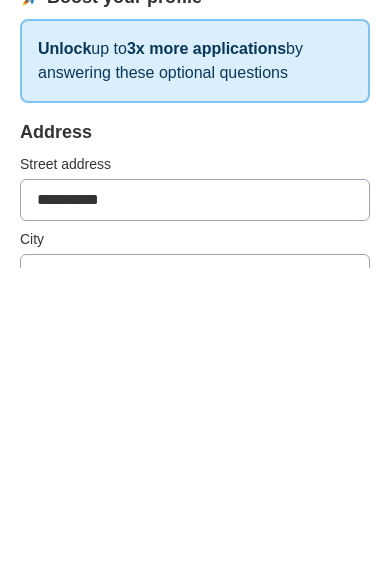 click on "*********" at bounding box center (195, 505) 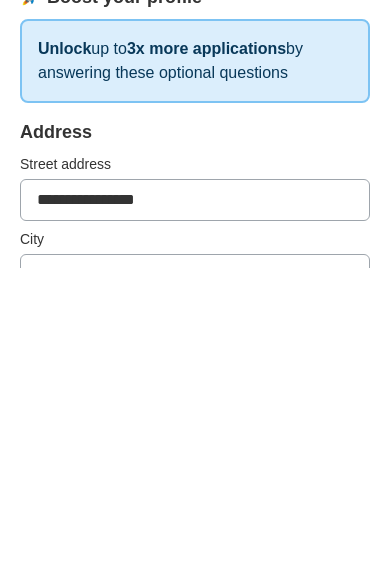 type on "**********" 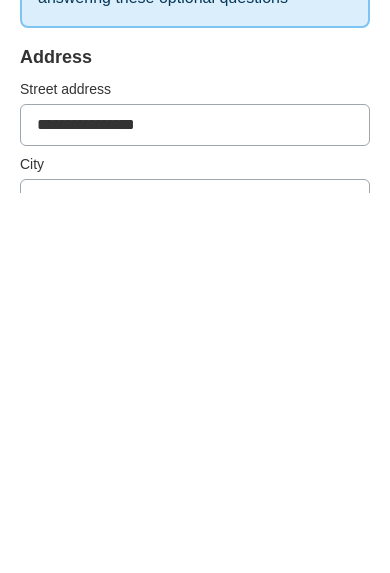 type on "**********" 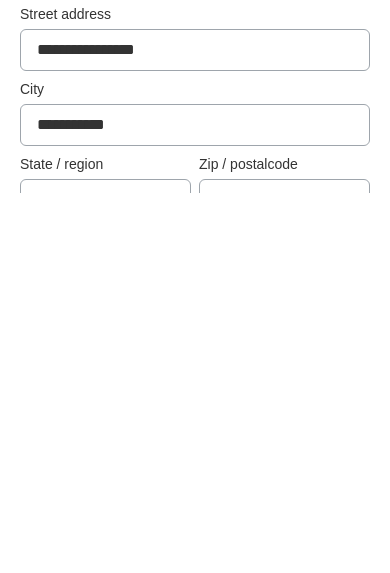 type on "*" 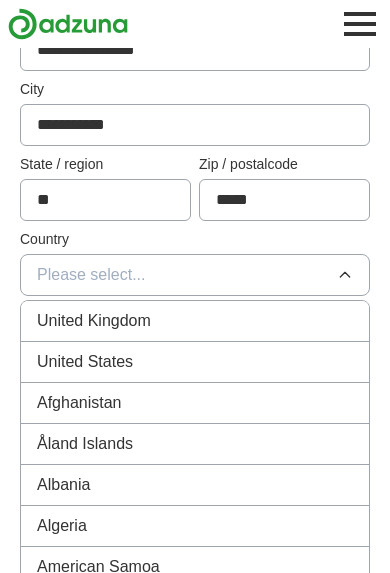 click on "United States" at bounding box center (195, 362) 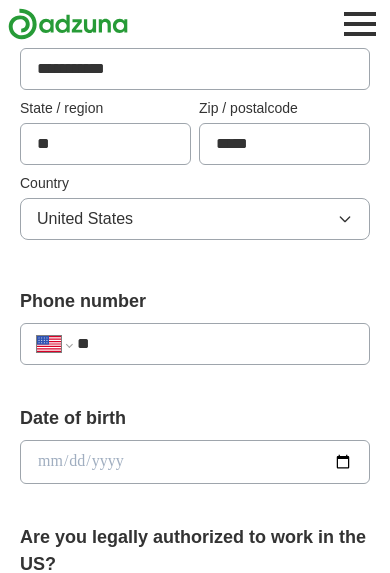 click on "**" at bounding box center [215, 344] 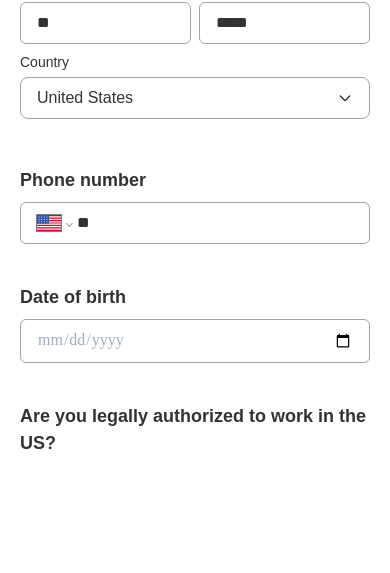 type 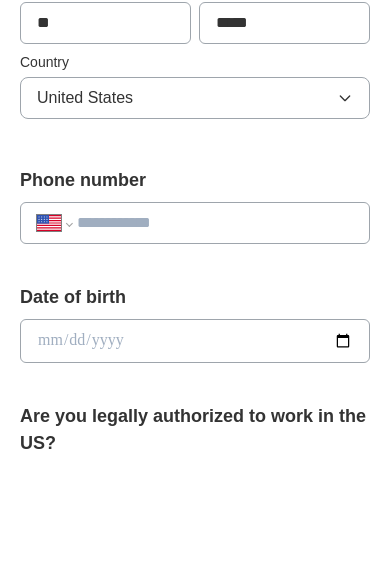 select on "**" 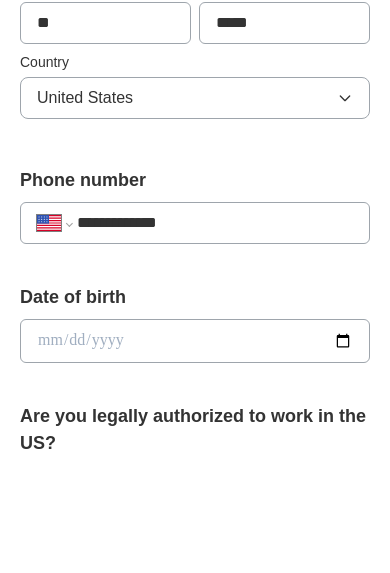select on "**" 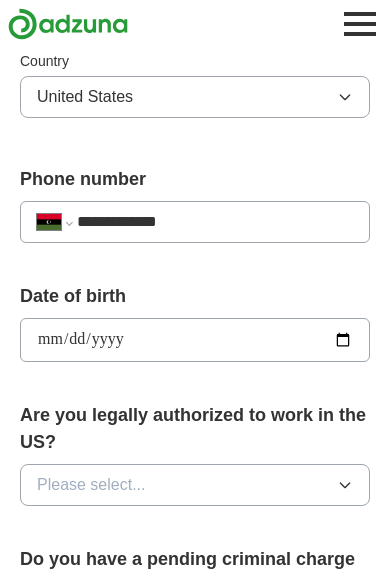 click on "**********" at bounding box center (195, 340) 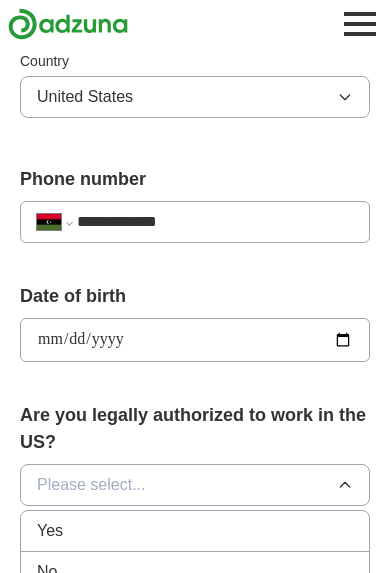 click on "Yes" at bounding box center (195, 531) 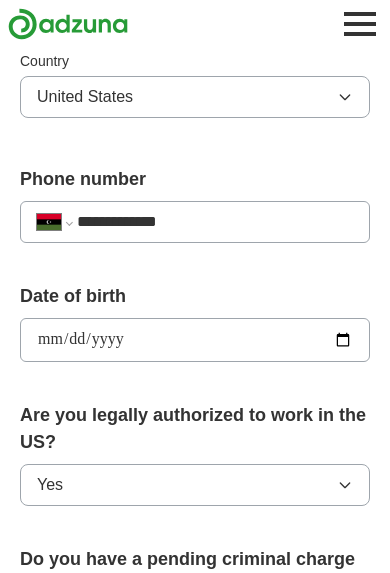 click on "Please select..." at bounding box center (195, 656) 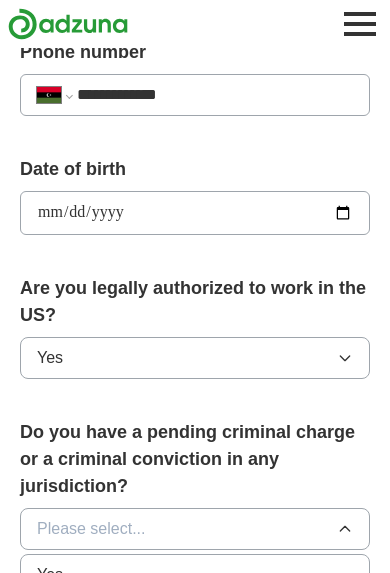 scroll, scrollTop: 785, scrollLeft: 0, axis: vertical 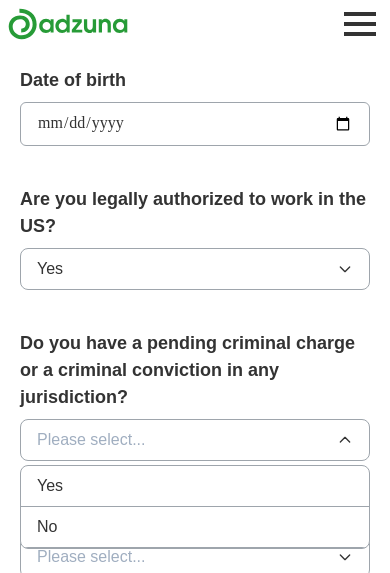 click on "No" at bounding box center (195, 527) 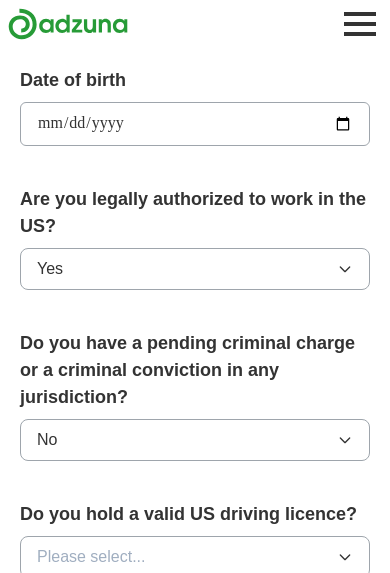 click on "Please select..." at bounding box center [195, 557] 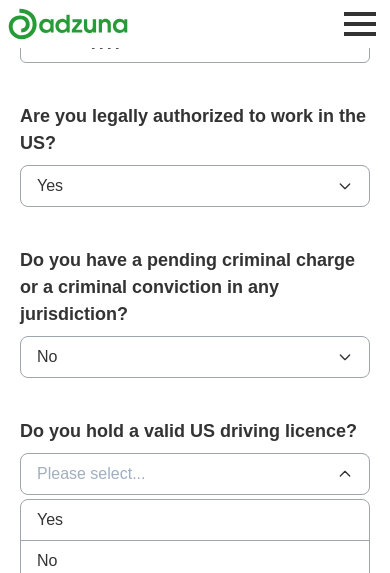 click on "No" at bounding box center (195, 561) 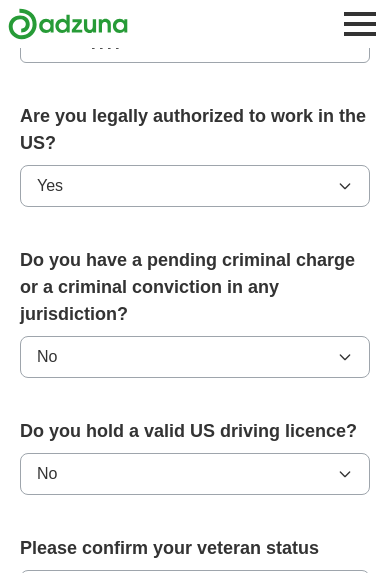 scroll, scrollTop: 954, scrollLeft: 0, axis: vertical 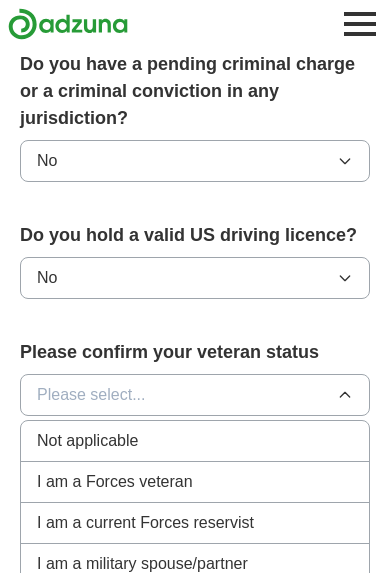 click on "Not applicable" at bounding box center [195, 441] 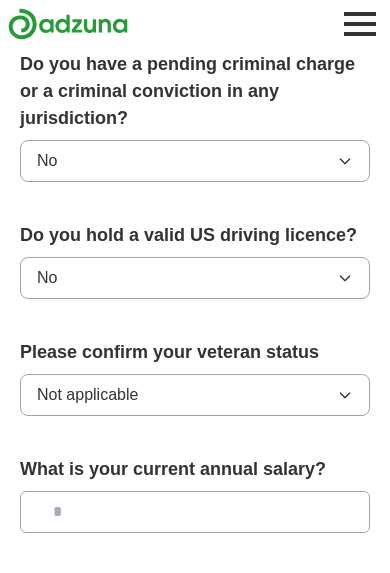 click at bounding box center (195, 512) 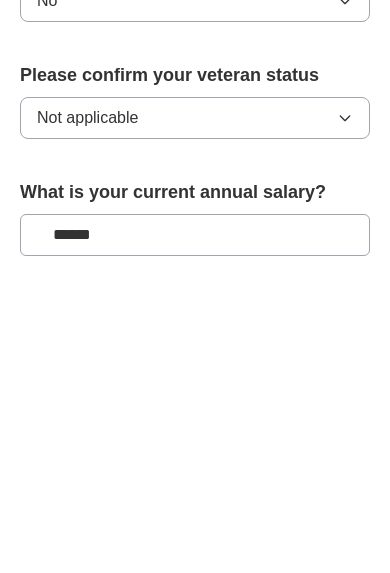 type on "*******" 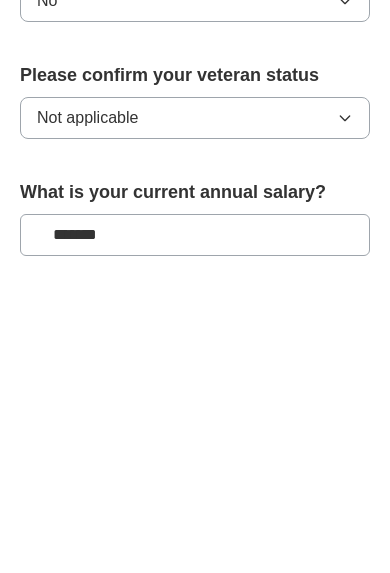 click on "Please select..." at bounding box center (195, 629) 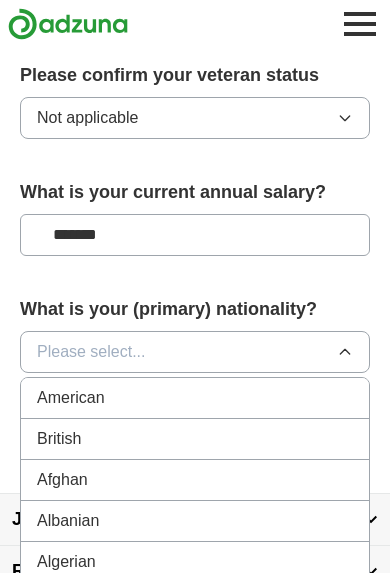 click on "American" at bounding box center (195, 398) 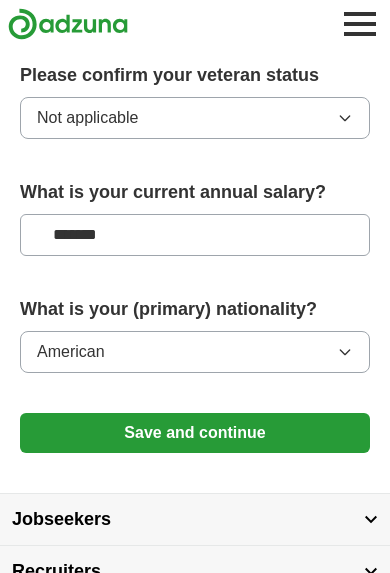 click on "American" at bounding box center [195, 352] 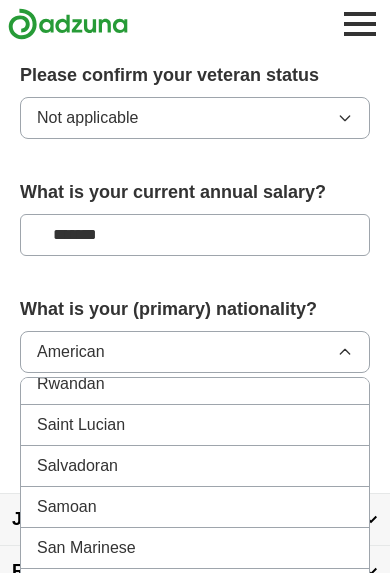 scroll, scrollTop: 5884, scrollLeft: 0, axis: vertical 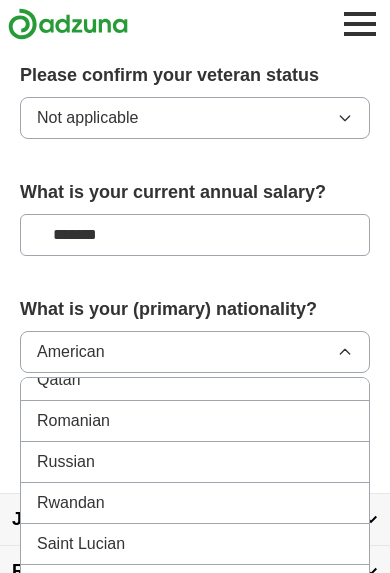 click on "**********" at bounding box center (195, -254) 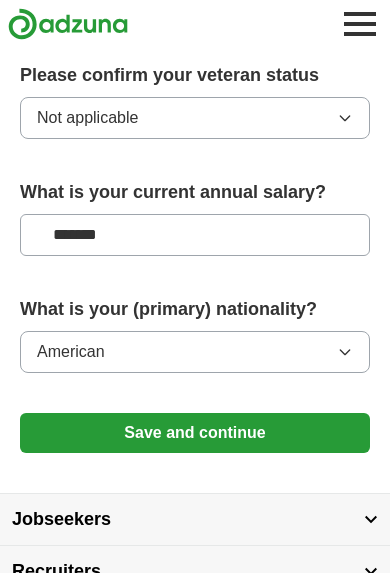 click on "Save and continue" at bounding box center (195, 433) 